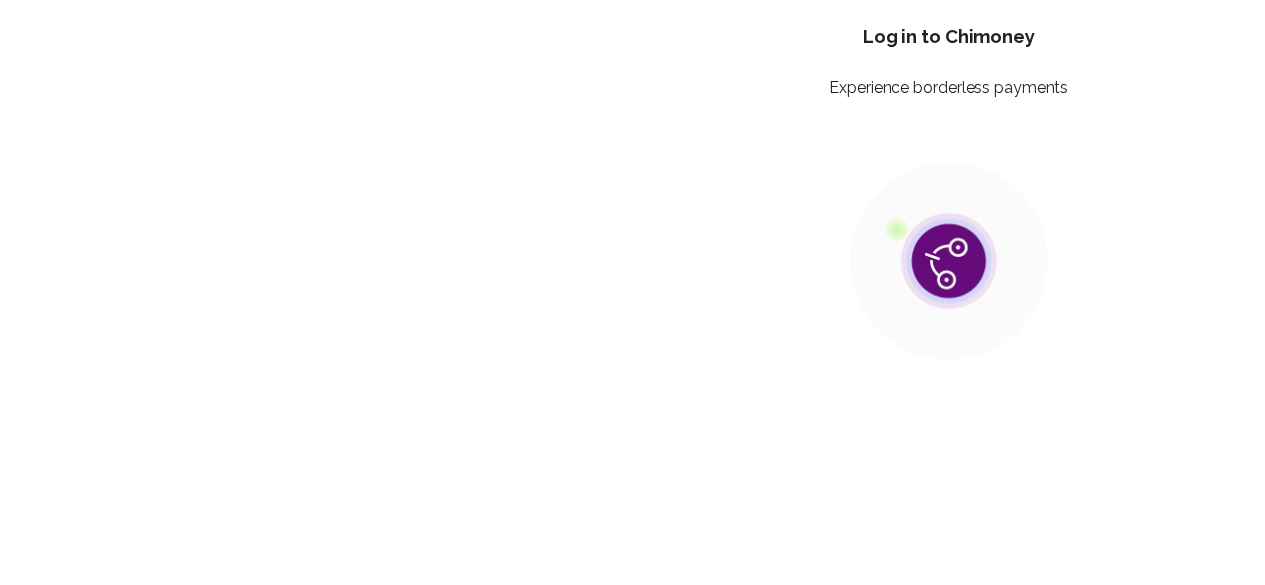 scroll, scrollTop: 0, scrollLeft: 0, axis: both 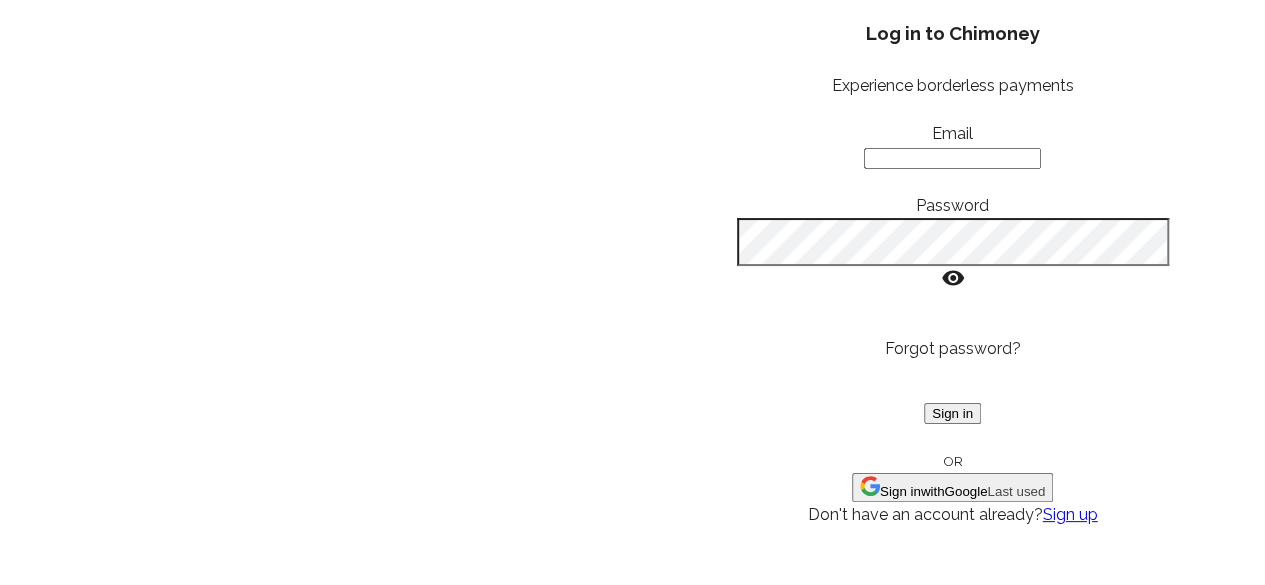 click on "Sign in with Google" at bounding box center (933, 491) 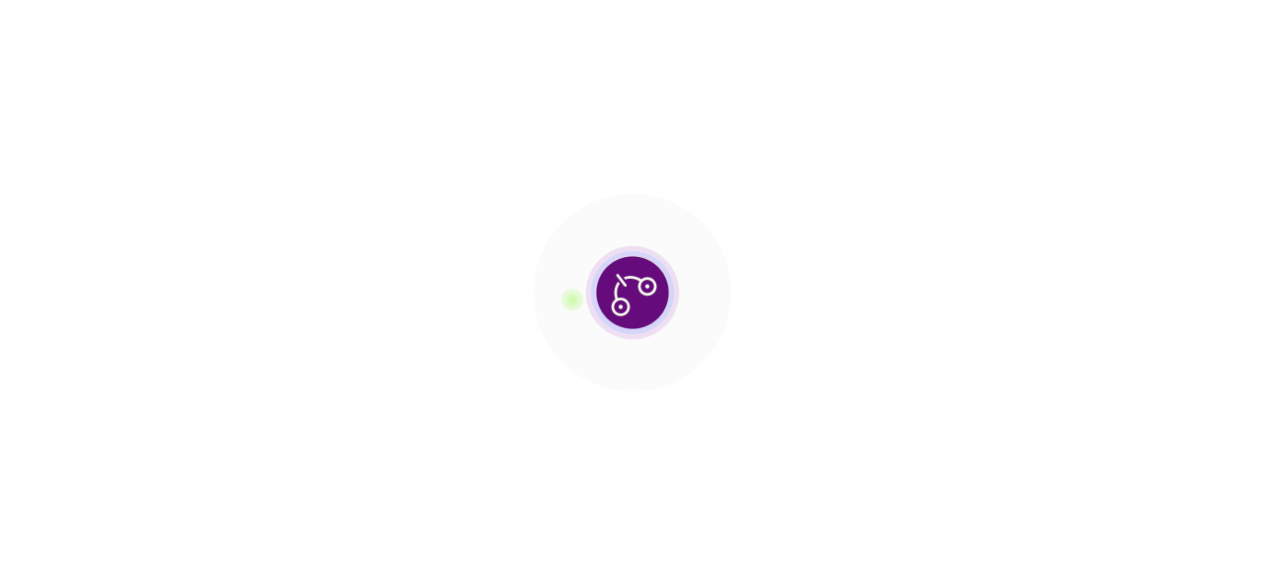 scroll, scrollTop: 0, scrollLeft: 0, axis: both 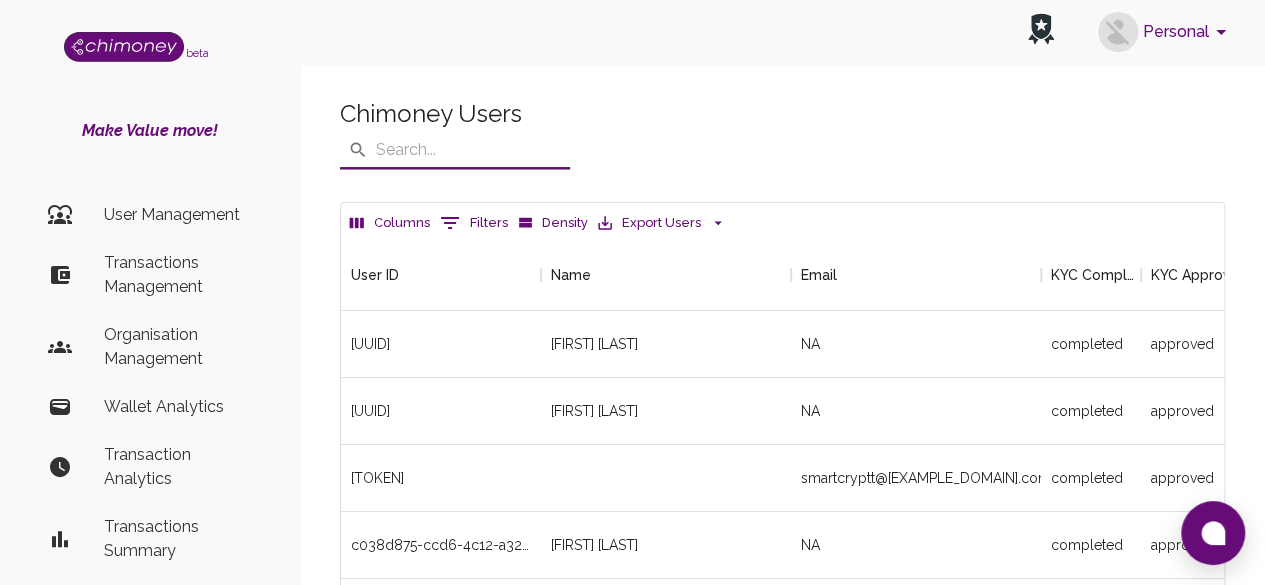 click at bounding box center [473, 150] 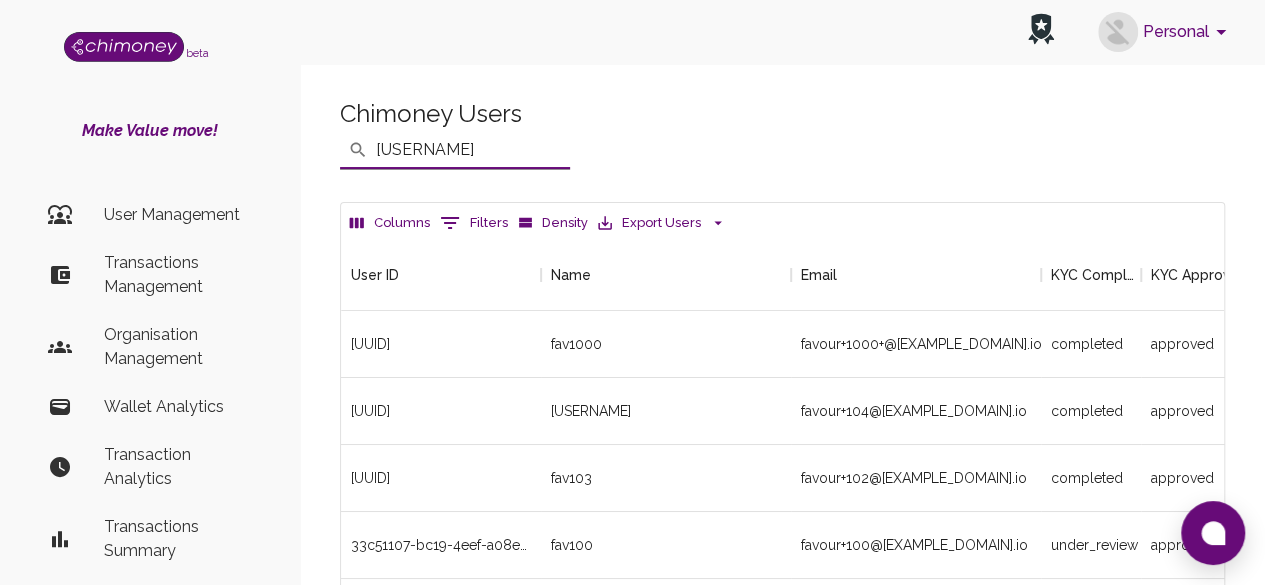 scroll, scrollTop: 742, scrollLeft: 868, axis: both 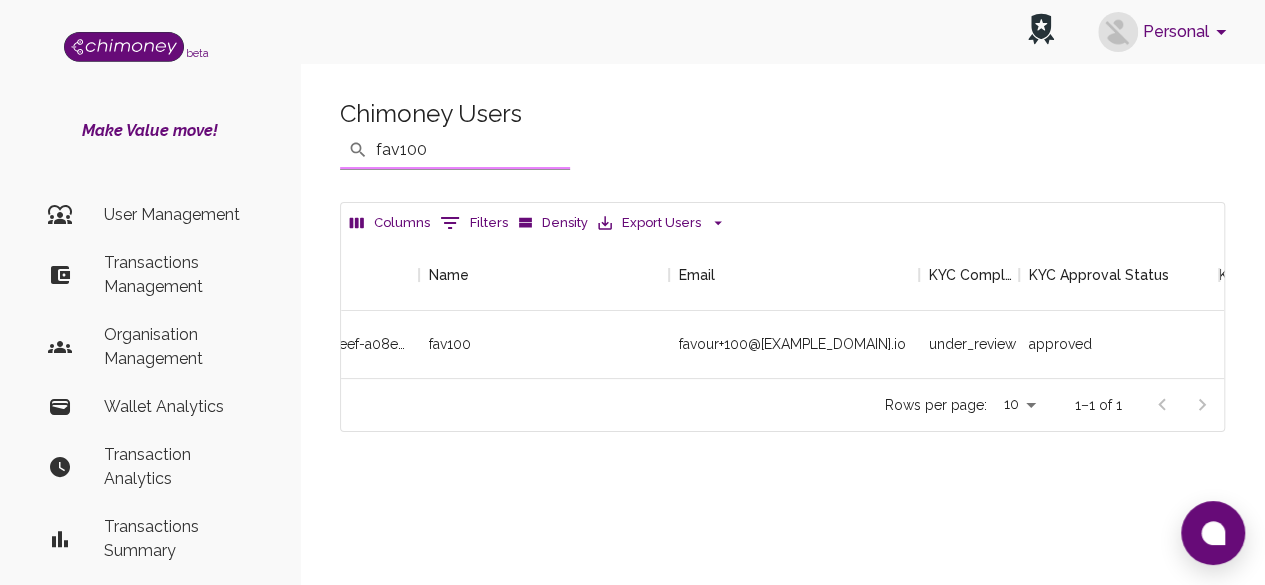 click on "​ fav100 ​" at bounding box center [455, 150] 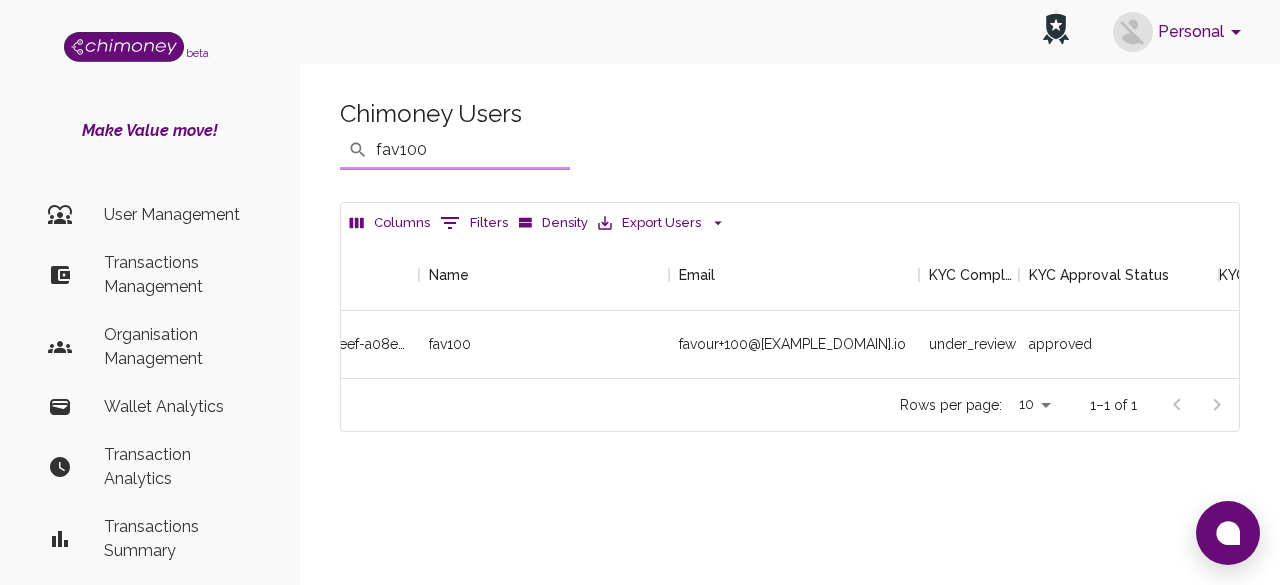 scroll, scrollTop: 138, scrollLeft: 883, axis: both 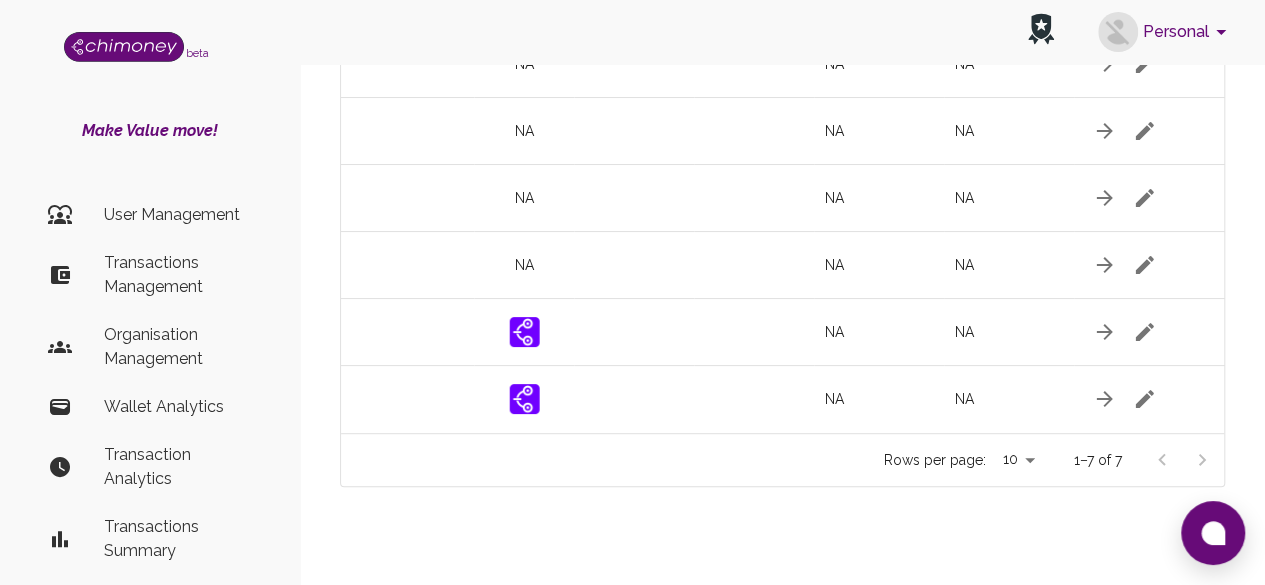 type on "fav10" 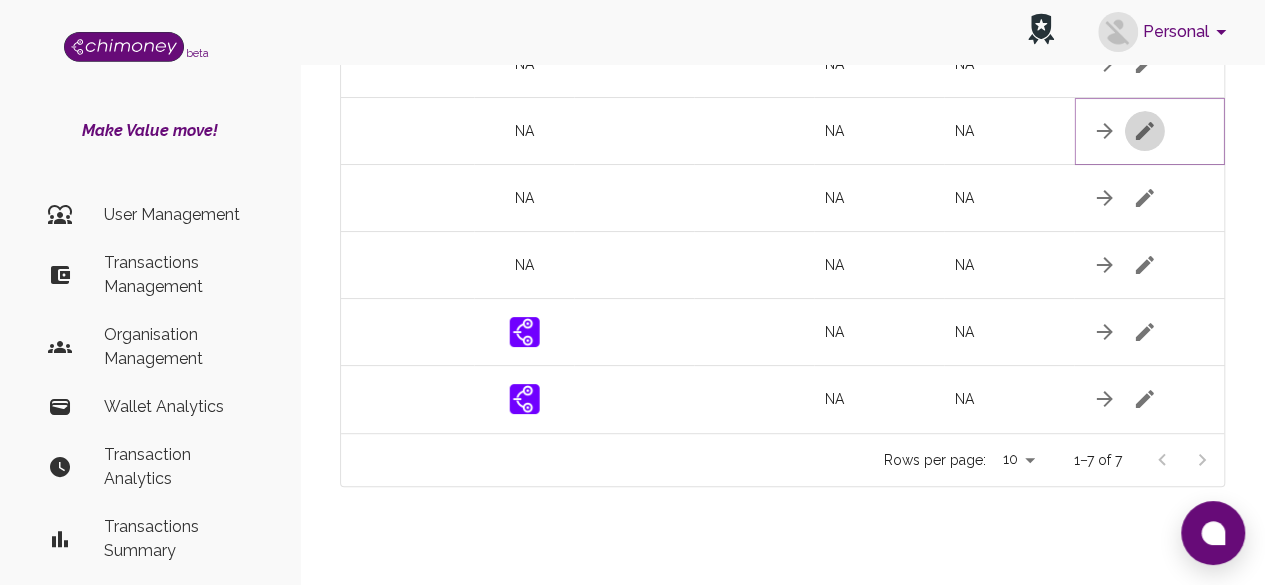 click at bounding box center [1145, -3] 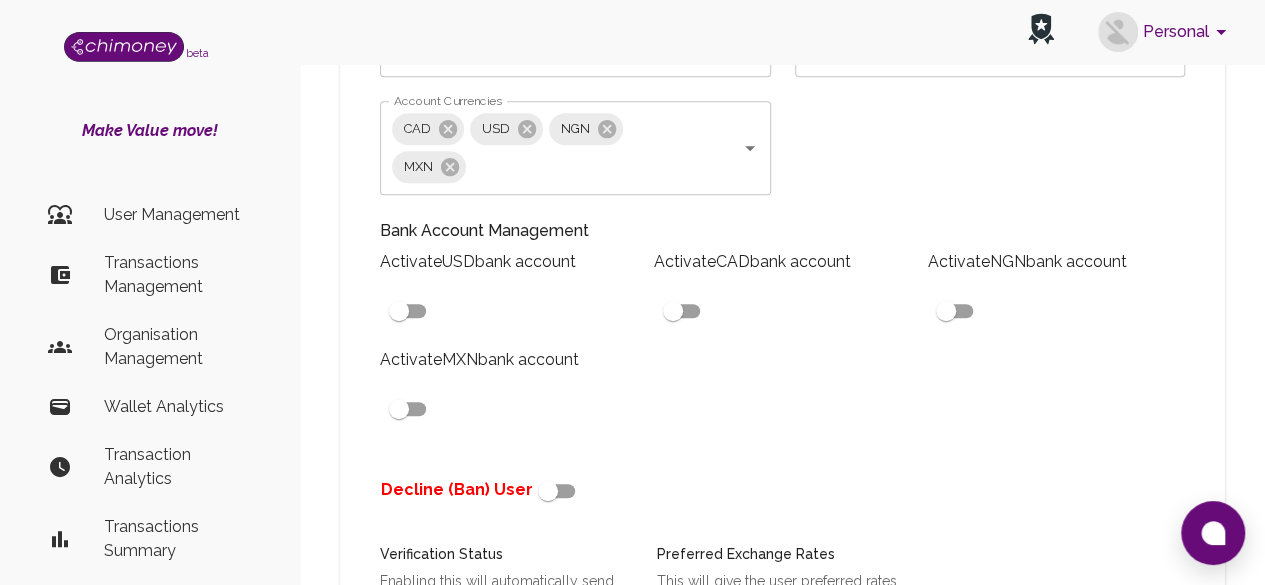 scroll, scrollTop: 374, scrollLeft: 0, axis: vertical 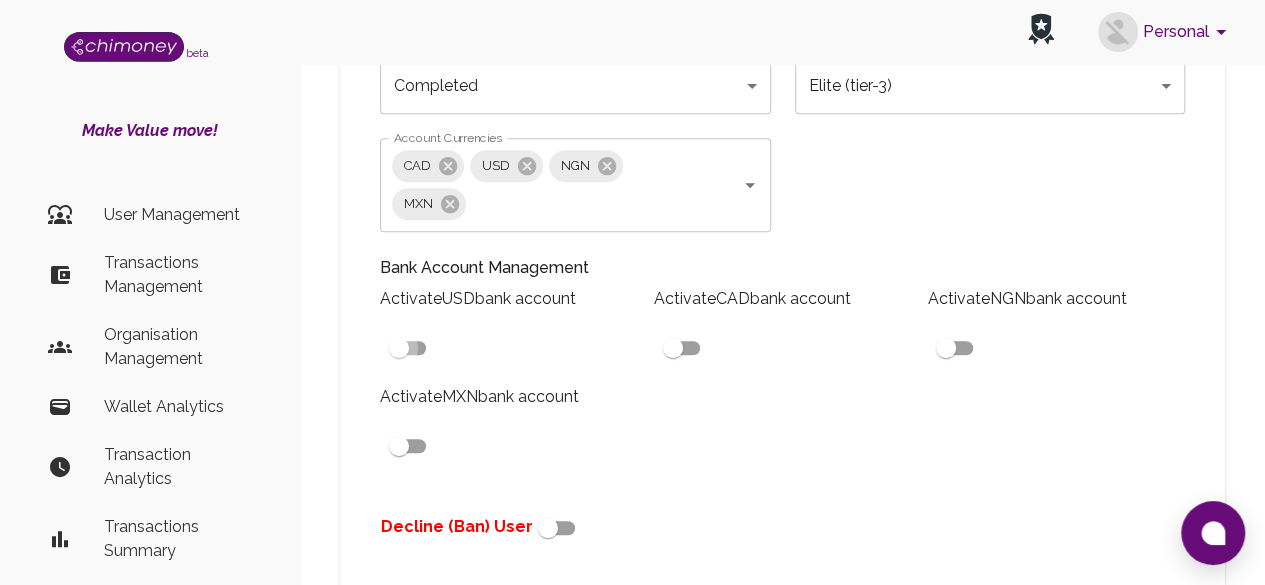 click at bounding box center (399, 348) 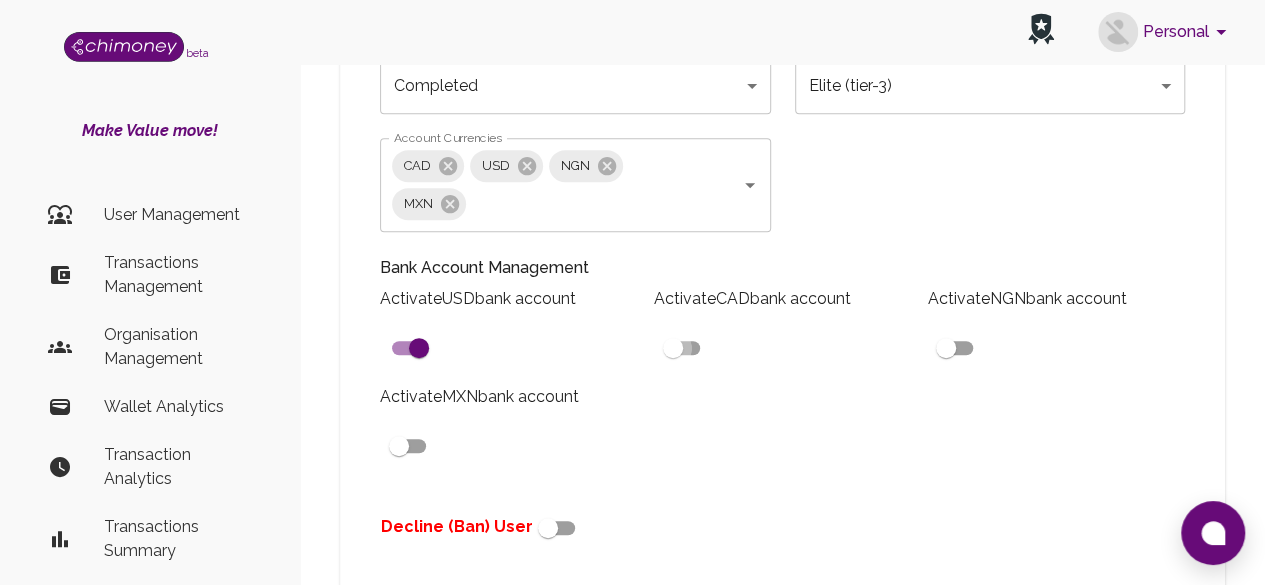 click at bounding box center [419, 348] 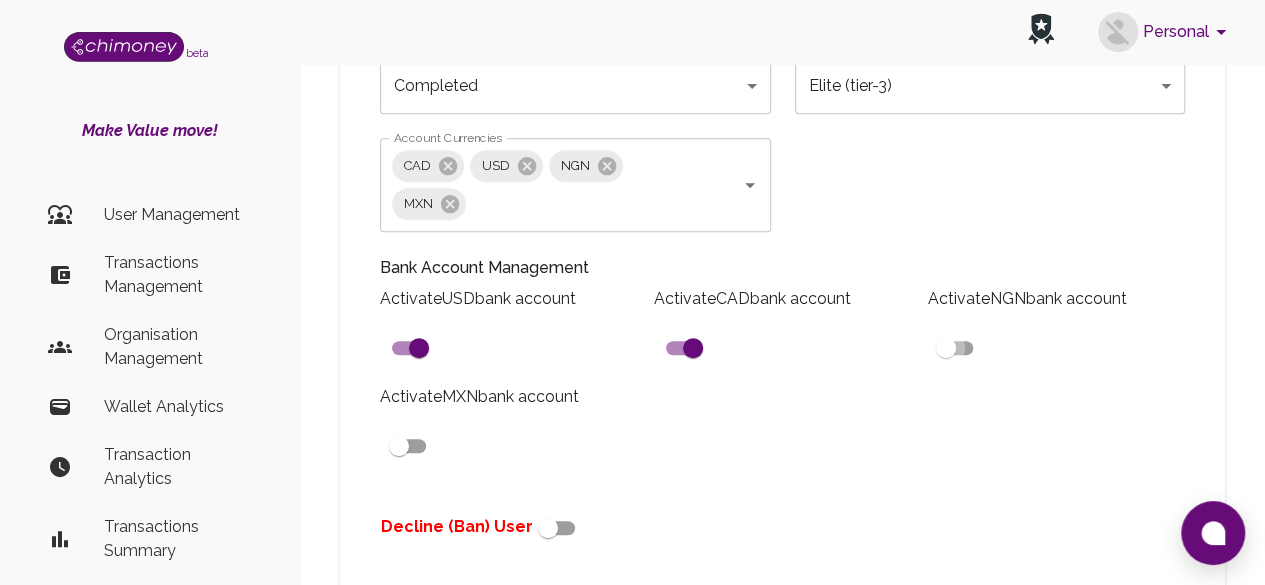 click at bounding box center [419, 348] 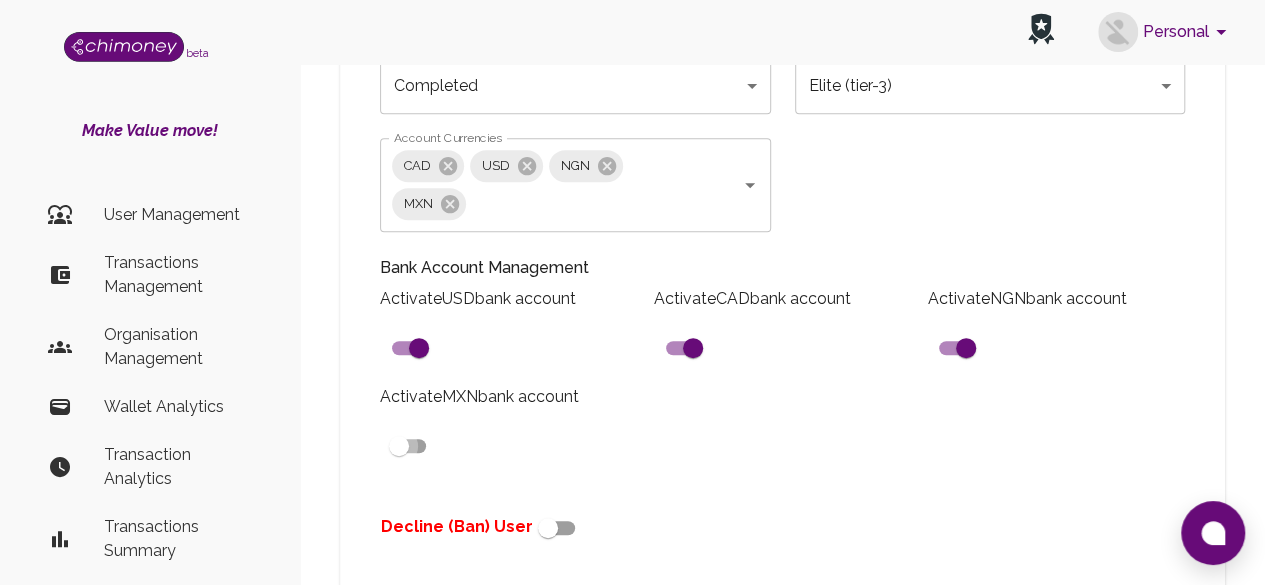 click at bounding box center [419, 348] 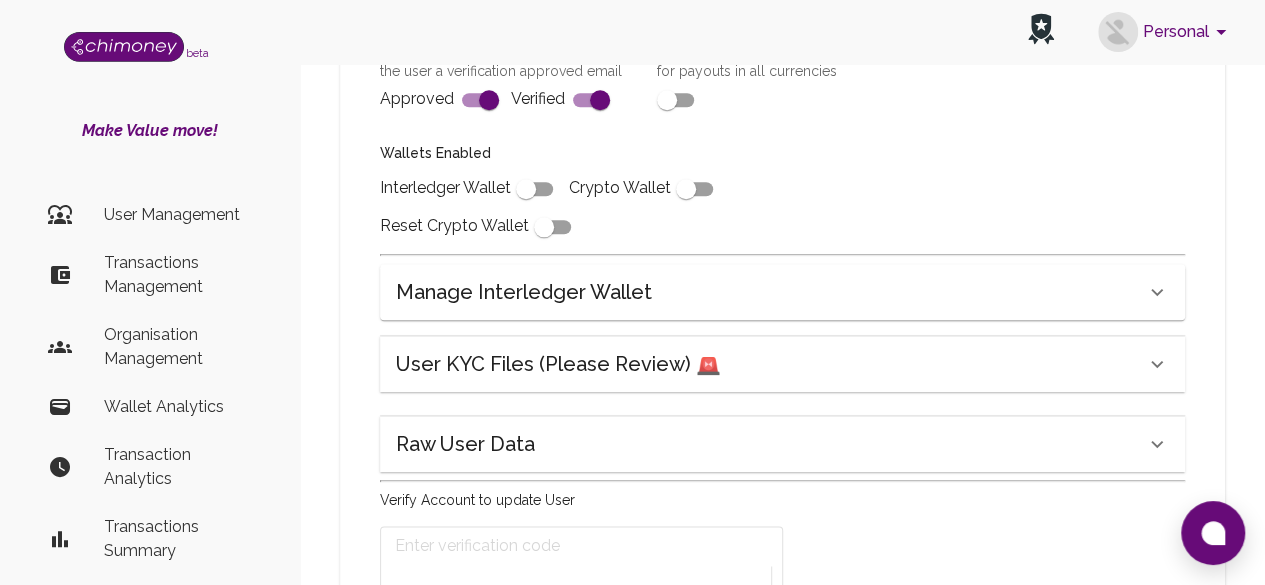scroll, scrollTop: 1058, scrollLeft: 0, axis: vertical 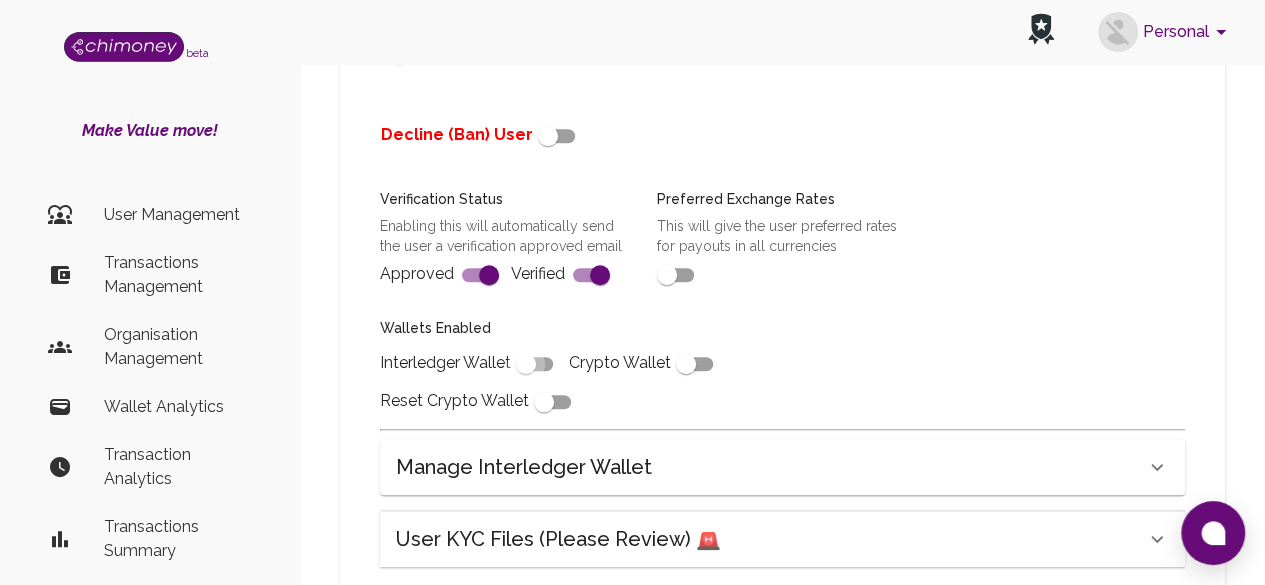 click at bounding box center (526, 364) 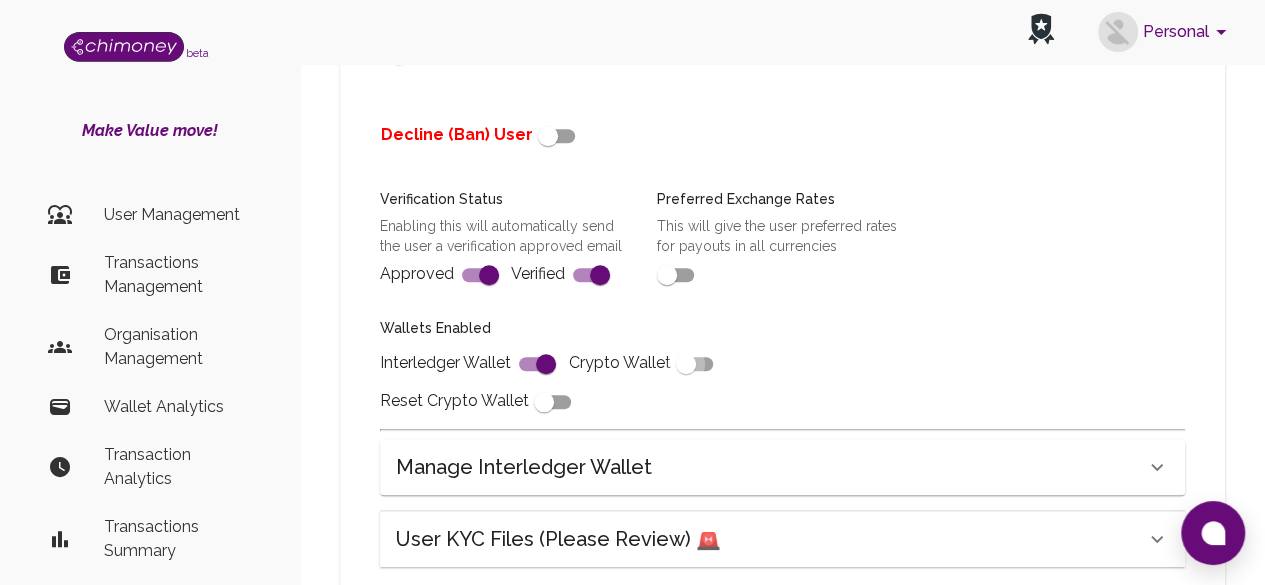 click at bounding box center (686, 364) 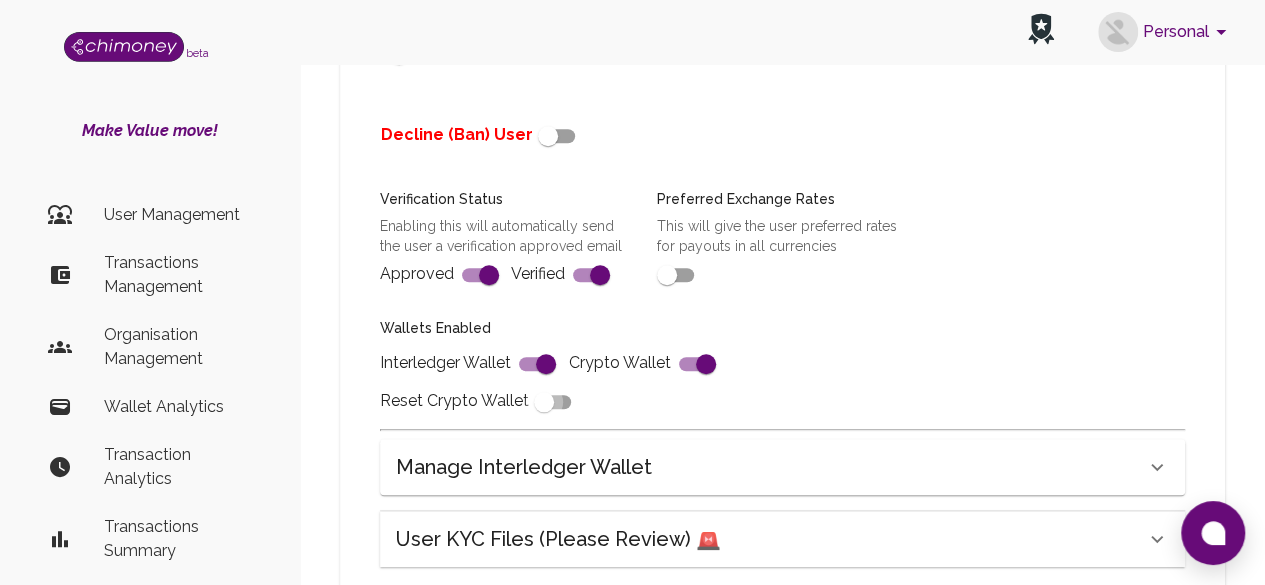 click at bounding box center (544, 402) 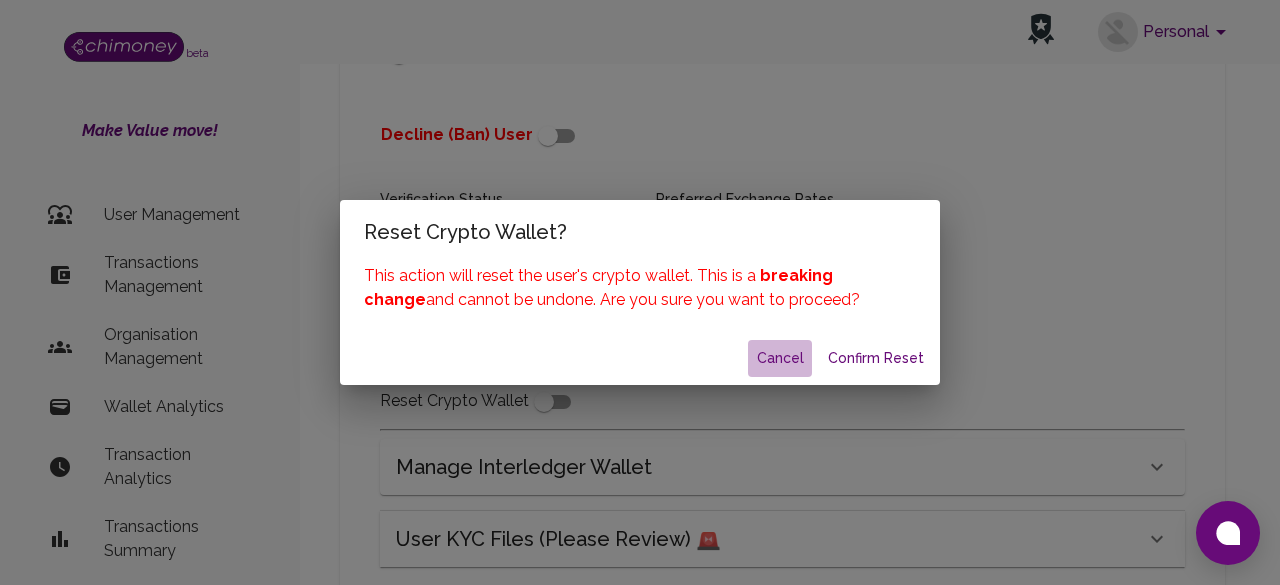 click on "Cancel" at bounding box center [780, 358] 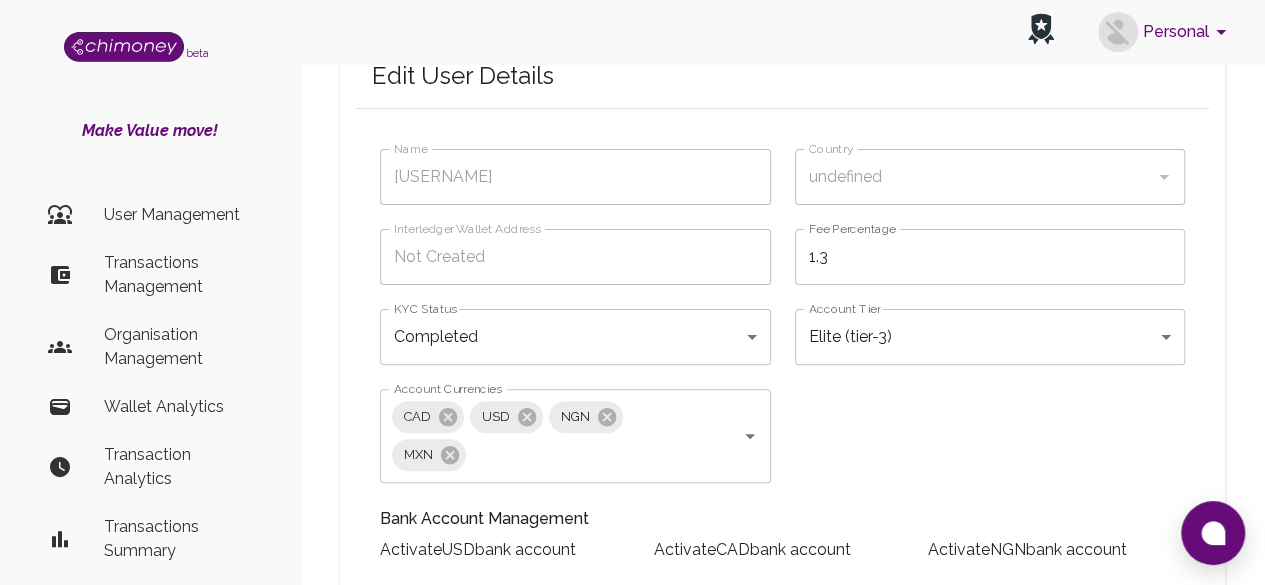 scroll, scrollTop: 125, scrollLeft: 0, axis: vertical 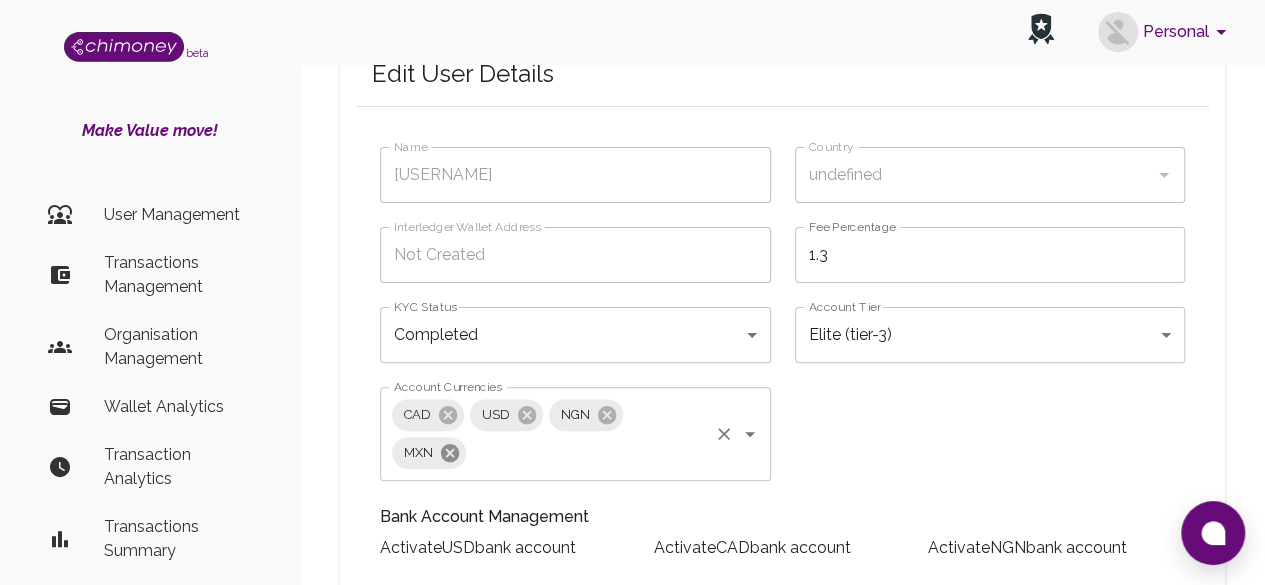 click at bounding box center (448, 415) 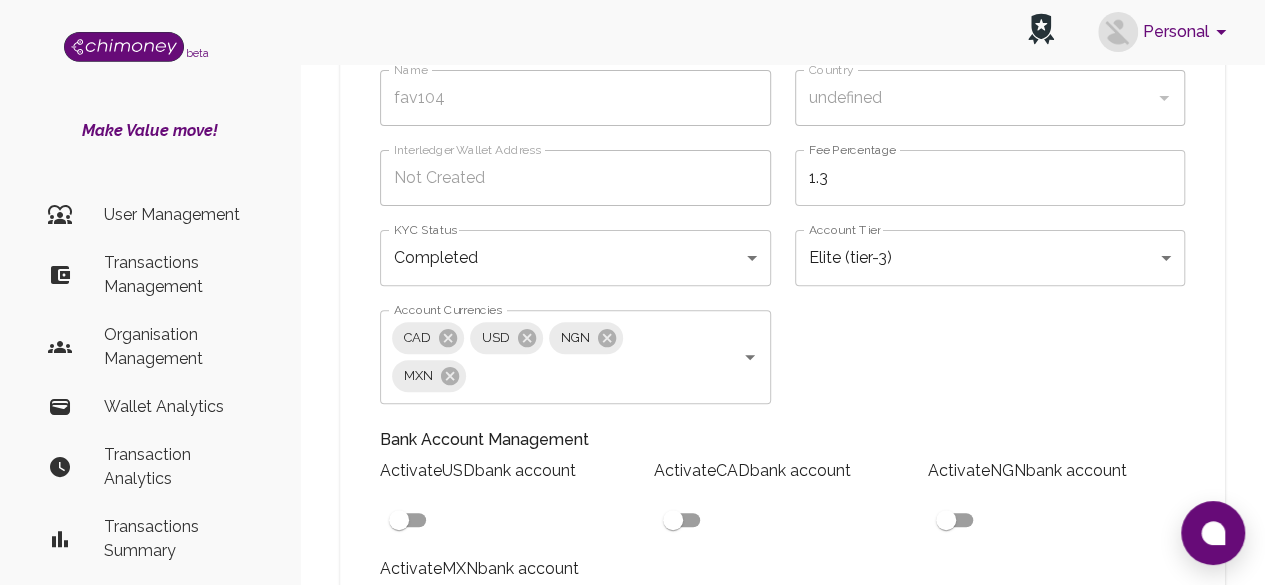 scroll, scrollTop: 203, scrollLeft: 0, axis: vertical 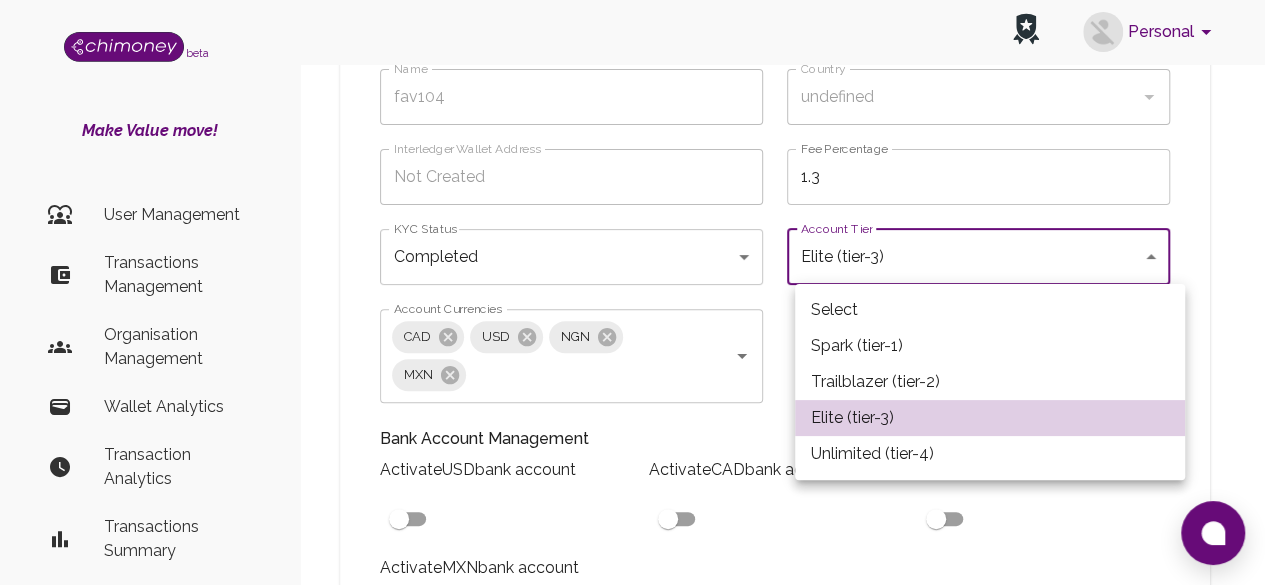 click on "Personal   beta [COMPANY] User Management Transactions Management Organisation Management Wallet Analytics Transaction Analytics Transactions Summary Communities Dashboard ©  2025  [COMPANY] Inc.   Back Edit User Details Name fav104 Name Country undefined Country Interledger Wallet Address Not Created Interledger Wallet Address Fee Percentage 1.3 Fee Percentage KYC Status Completed completed KYC Status Account Tier Elite (tier-3)   tier-3 Account Tier Account Currencies CAD USD NGN MXN Account Currencies Bank Account Management Activate  USD  bank account Activate  CAD  bank account Activate  NGN  bank account Activate  MXN  bank account Decline (Ban) User     Verification Status Enabling this will automatically send the user a verification approved email   Approved      Verified     Preferred Exchange Rates This will give the user preferred rates for payouts in all currencies Wallets Enabled Interledger Wallet       Crypto Wallet       Reset Crypto Wallet   Manage Interledger Wallet   Account" at bounding box center (632, 632) 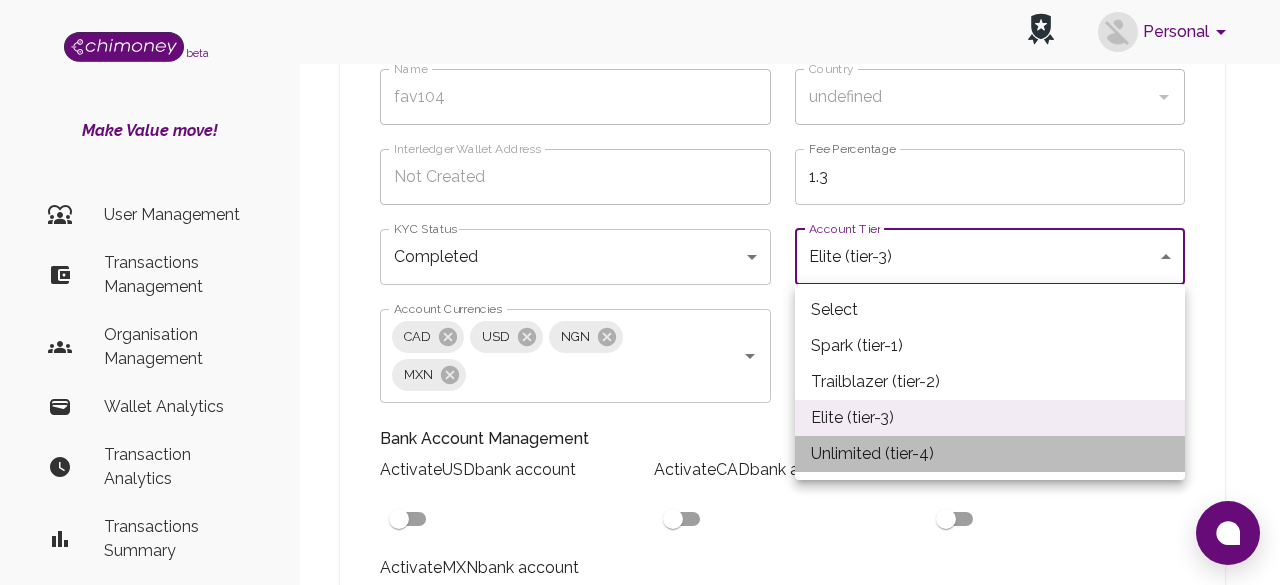 click on "Unlimited (tier-4)" at bounding box center (990, 454) 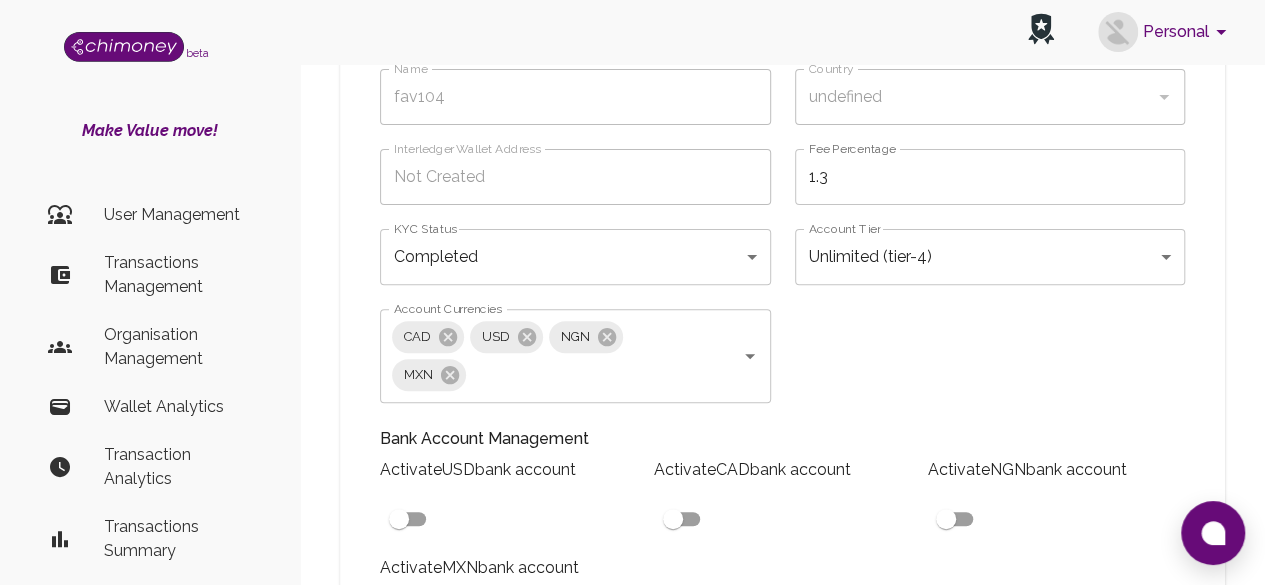 click on "Bank Account Management Activate  USD  bank account Activate  CAD  bank account Activate  NGN  bank account Activate  MXN  bank account" at bounding box center (770, 532) 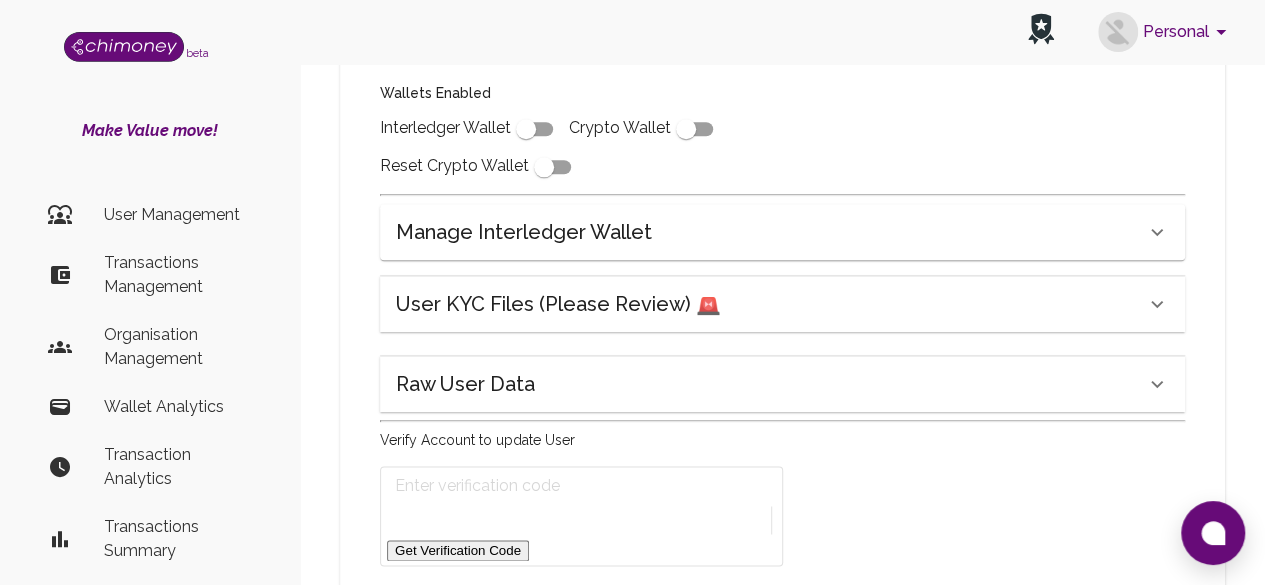 scroll, scrollTop: 1058, scrollLeft: 0, axis: vertical 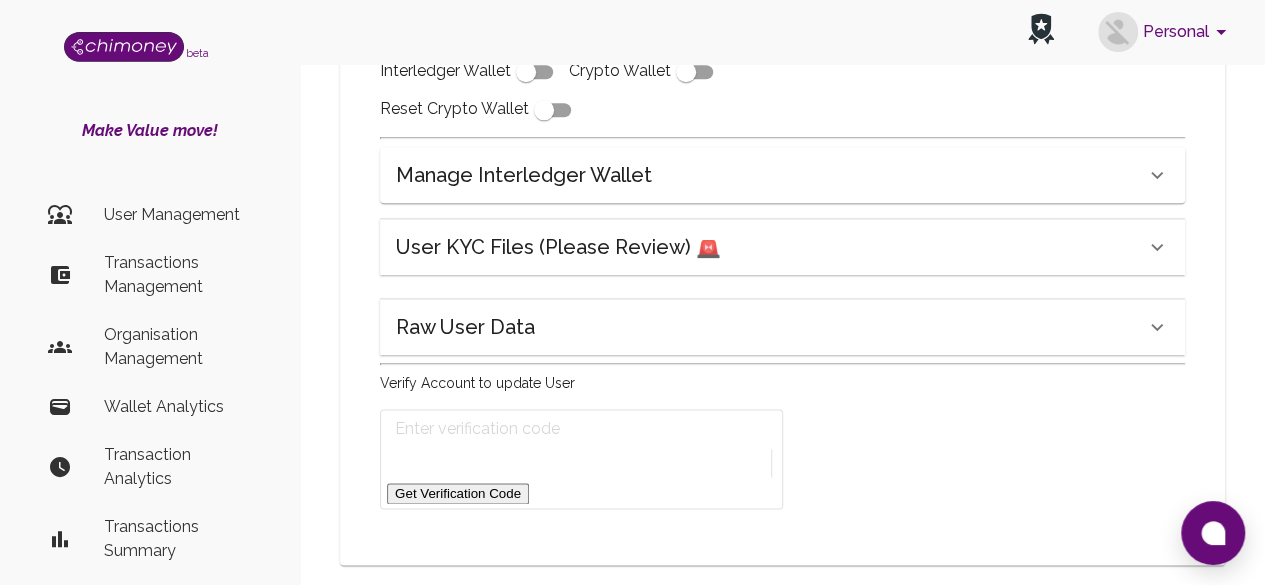 click on "Back Edit User Details Name fav104 Name Country undefined Country Interledger Wallet Address Not Created Interledger Wallet Address Fee Percentage 1.3 Fee Percentage KYC Status Completed completed KYC Status Account Tier Elite (tier-3)   tier-3 Account Tier Account Currencies CAD USD NGN MXN Account Currencies Bank Account Management Activate  USD  bank account Activate  CAD  bank account Activate  NGN  bank account Activate  MXN  bank account Decline (Ban) User     Verification Status Enabling this will automatically send the user a verification approved email   Approved      Verified     Preferred Exchange Rates This will give the user preferred rates for payouts in all currencies Wallets Enabled Interledger Wallet       Crypto Wallet       Reset Crypto Wallet   Manage Interledger Wallet Update Interledger Wallet User KYC Files (Please Review) 🚨 No files uploaded Raw User Data Verify Account to update User Get Verification Code" at bounding box center (782, -198) 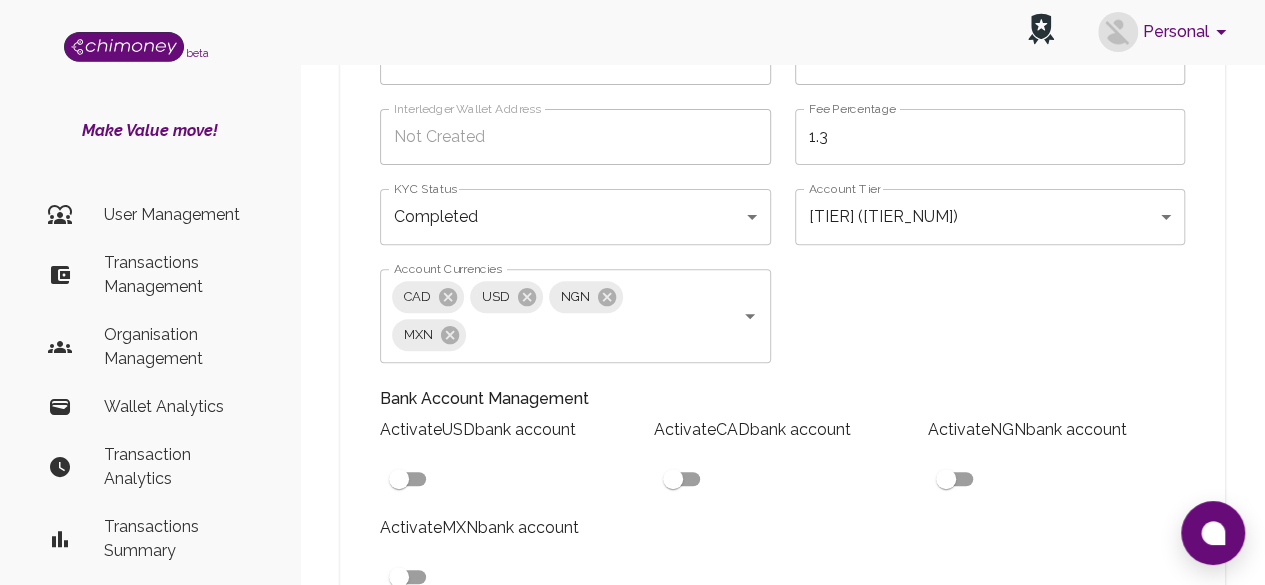 scroll, scrollTop: 233, scrollLeft: 0, axis: vertical 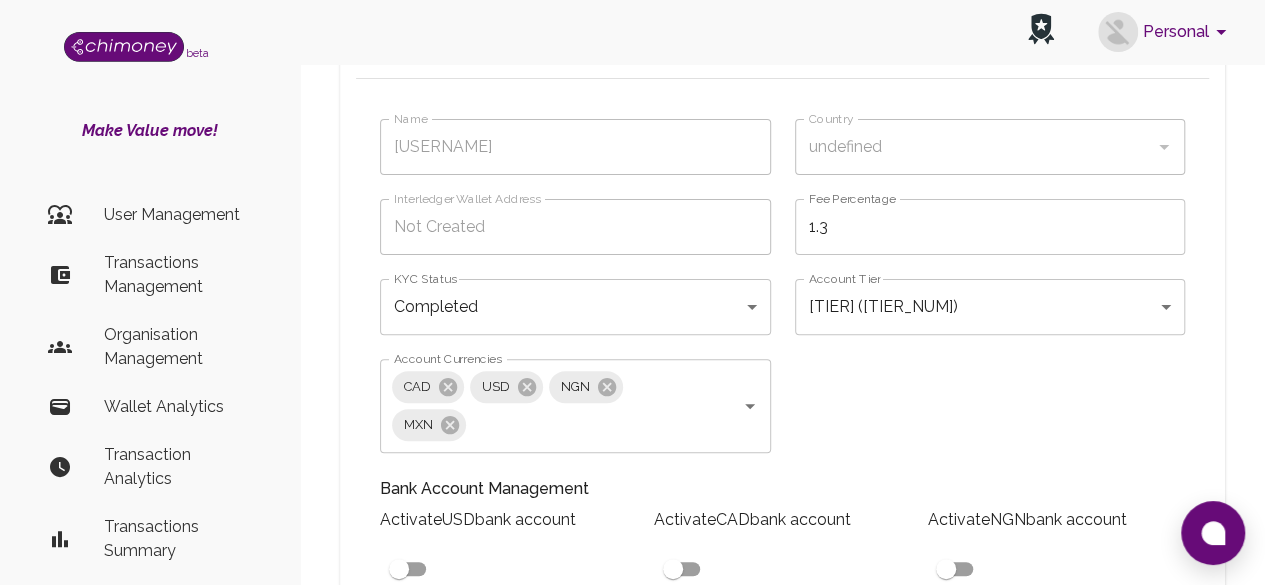 click on "Personal   beta Make Value move! User Management Transactions Management Organisation Management Wallet Analytics Transaction Analytics Transactions Summary Communities Dashboard ©  2025  Chi Technologies Inc.   Back Edit User Details Name fav104 Name Country undefined Country Interledger Wallet Address Not Created Interledger Wallet Address Fee Percentage 1.3 Fee Percentage KYC Status Completed completed KYC Status Account Tier Elite (tier-3)   tier-3 Account Tier Account Currencies CAD USD NGN MXN Account Currencies Bank Account Management Activate  USD  bank account Activate  CAD  bank account Activate  NGN  bank account Activate  MXN  bank account Decline (Ban) User     Verification Status Enabling this will automatically send the user a verification approved email   Approved      Verified     Preferred Exchange Rates This will give the user preferred rates for payouts in all currencies Wallets Enabled Interledger Wallet       Crypto Wallet       Reset Crypto Wallet   Manage Interledger Wallet   Account" at bounding box center (632, 682) 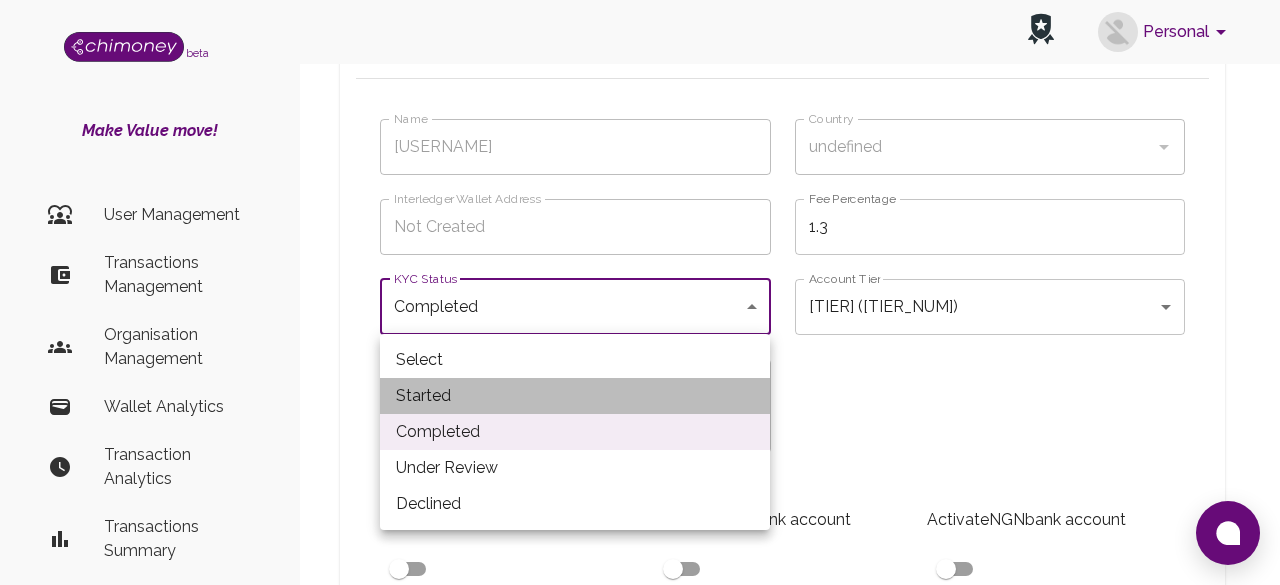 click on "Started" at bounding box center [575, 396] 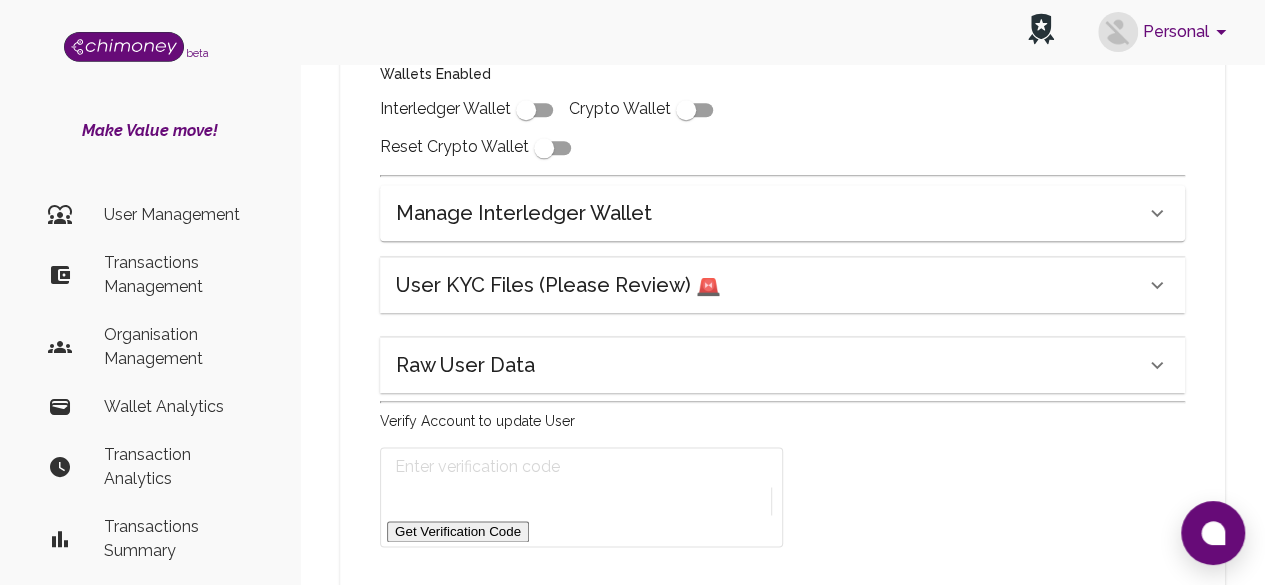 scroll, scrollTop: 1058, scrollLeft: 0, axis: vertical 